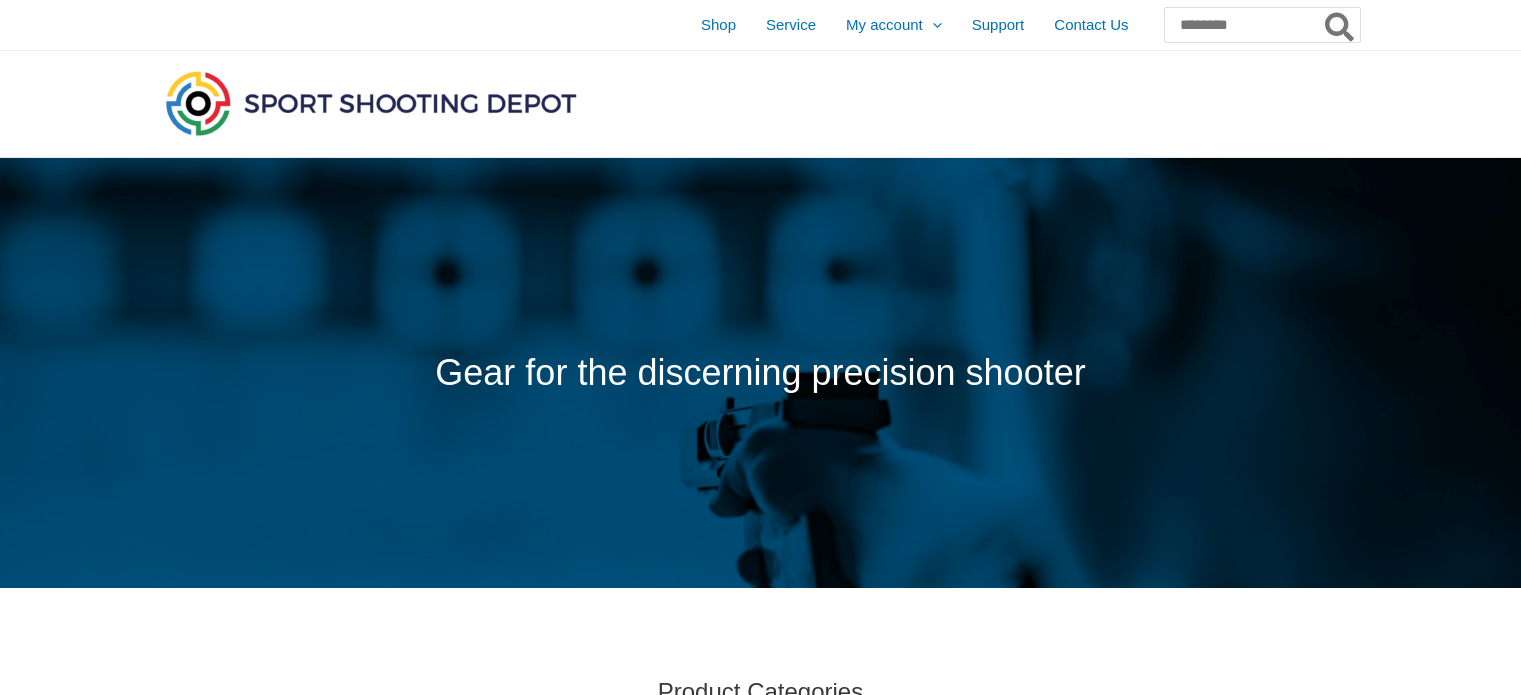 scroll, scrollTop: 0, scrollLeft: 0, axis: both 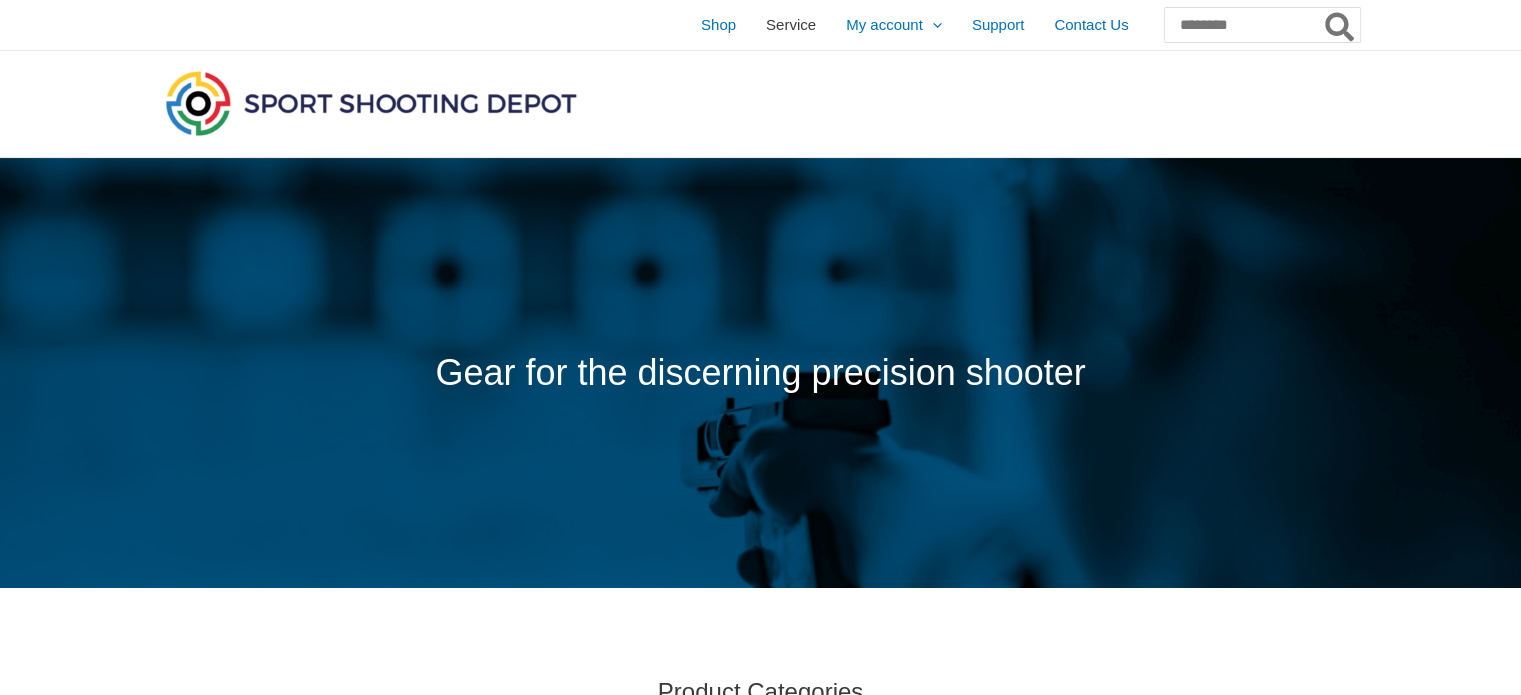 click on "Service" at bounding box center [791, 25] 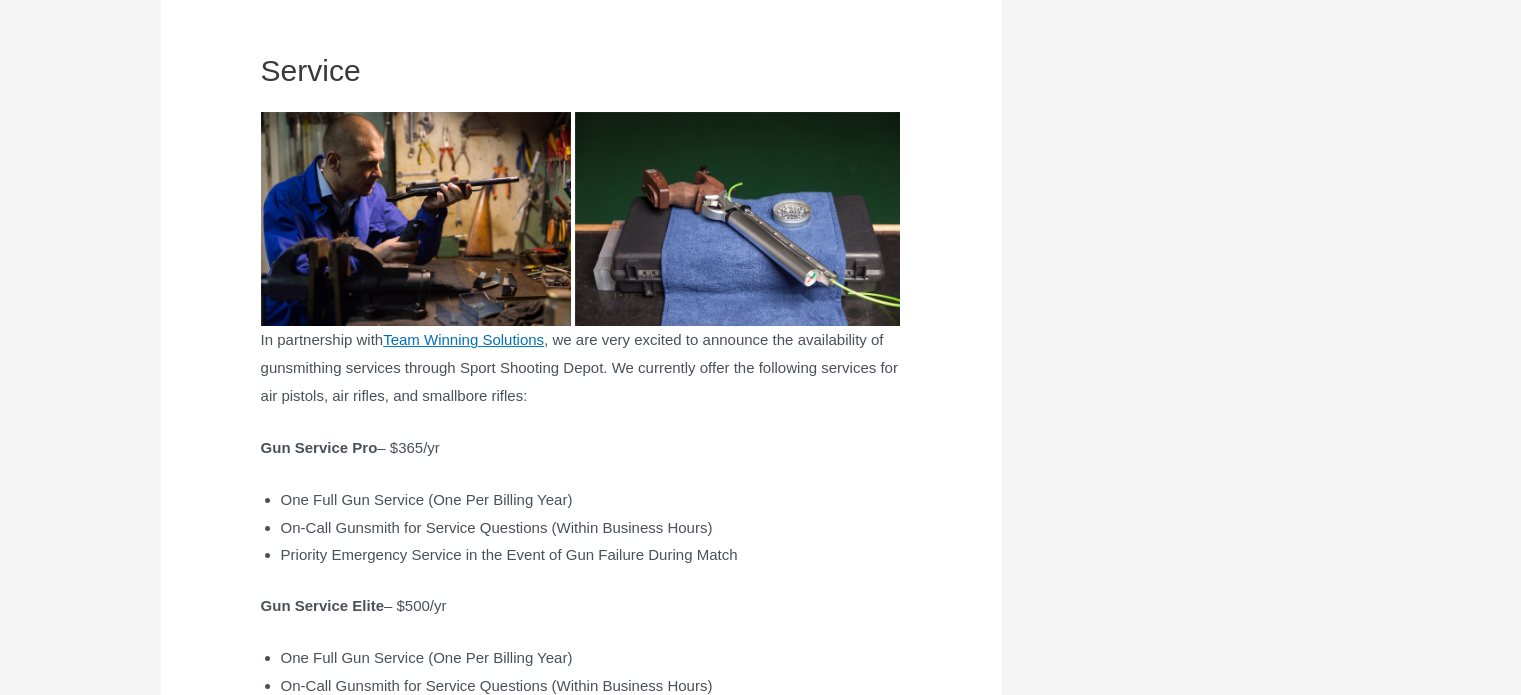 scroll, scrollTop: 0, scrollLeft: 0, axis: both 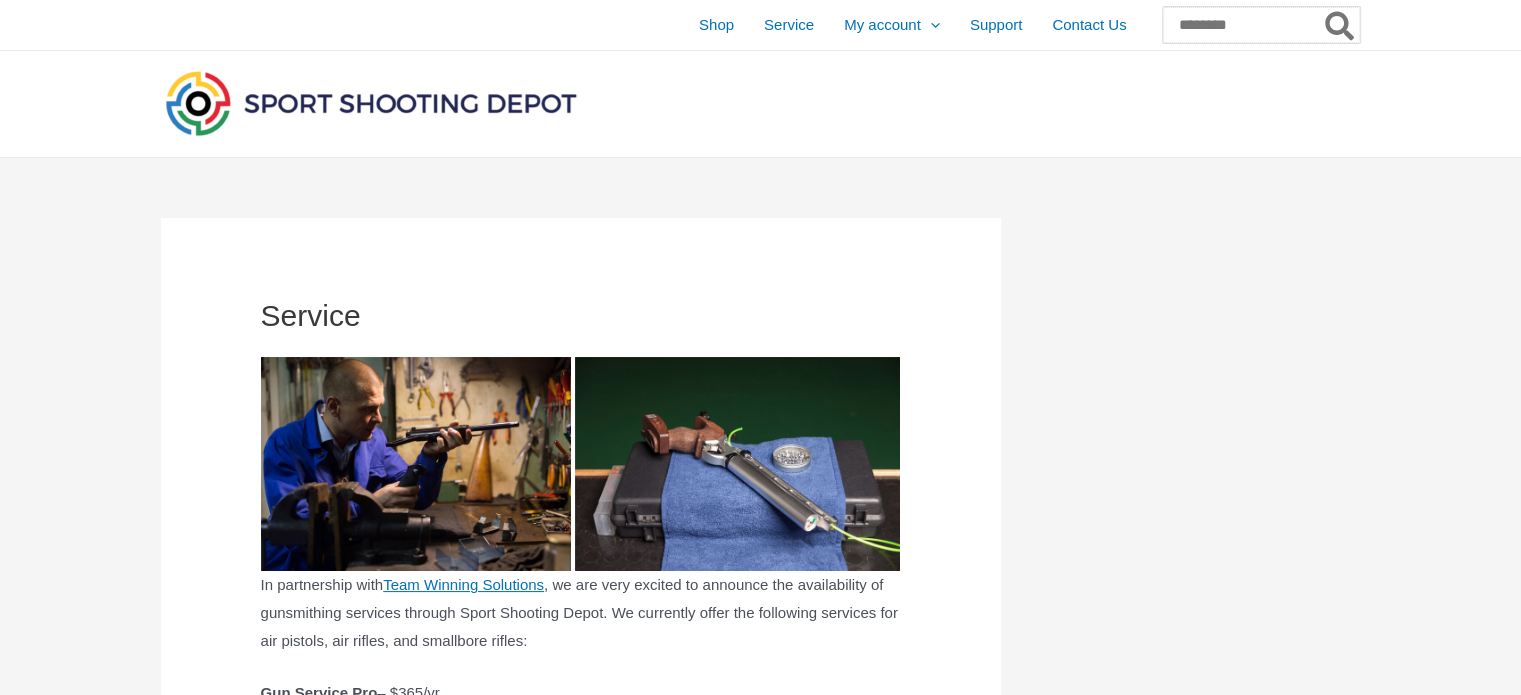 click on "Search for:" at bounding box center (1261, 25) 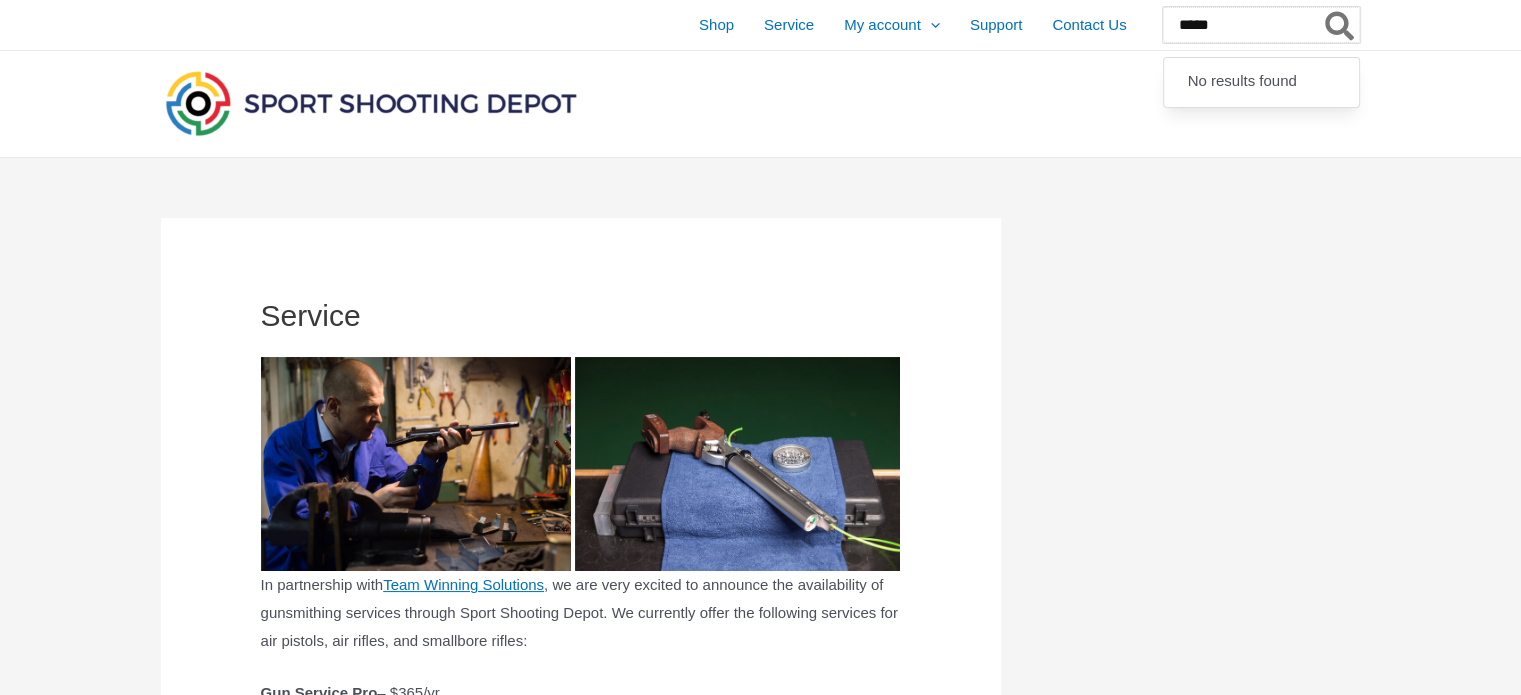 type on "*****" 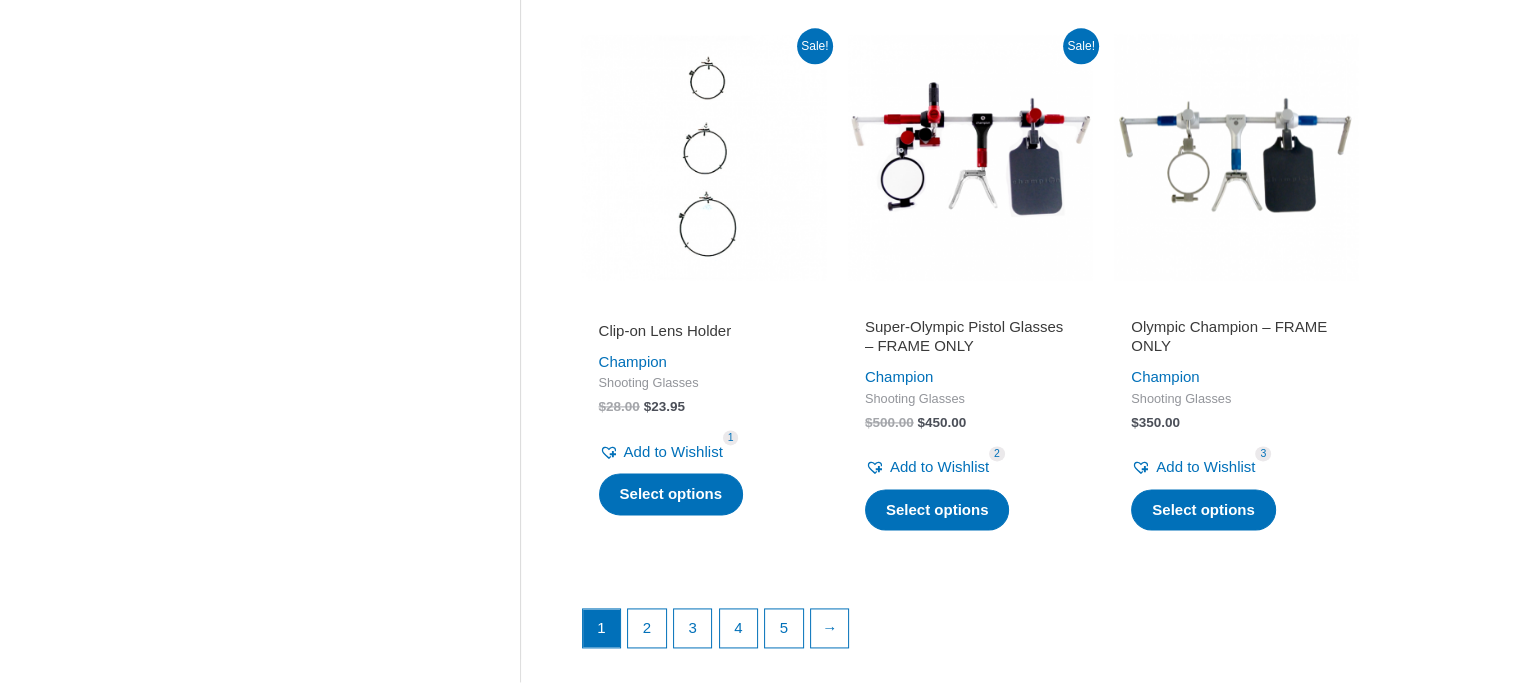 scroll, scrollTop: 2700, scrollLeft: 0, axis: vertical 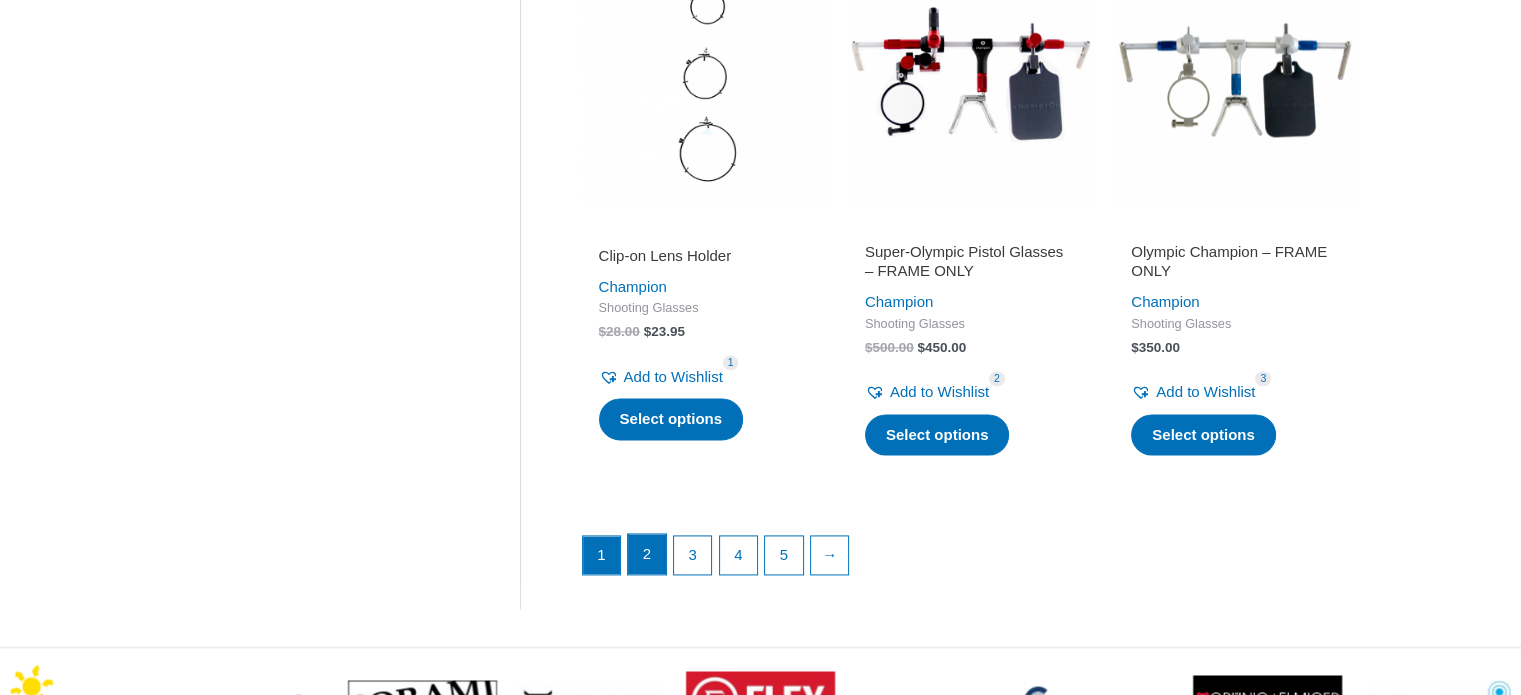 click on "2" at bounding box center [647, 554] 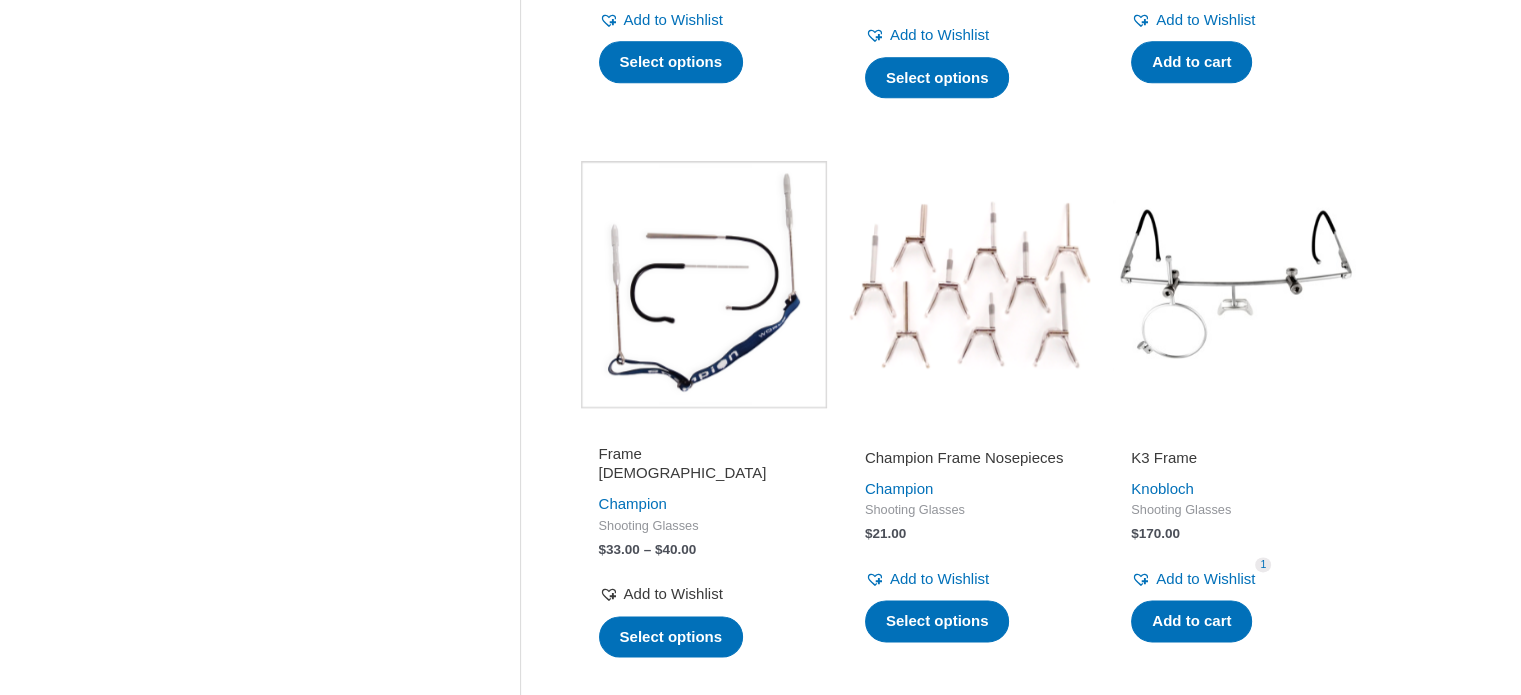 scroll, scrollTop: 2800, scrollLeft: 0, axis: vertical 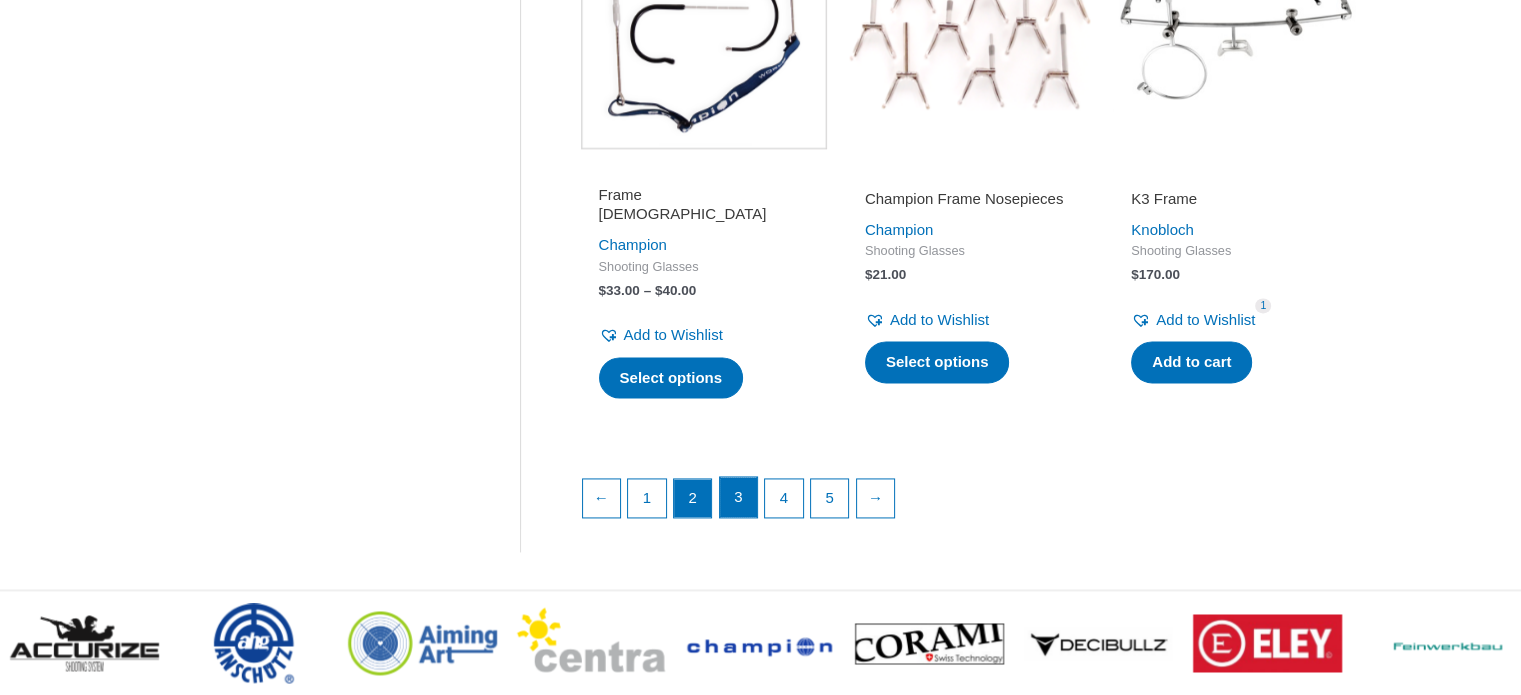 click on "3" at bounding box center (739, 497) 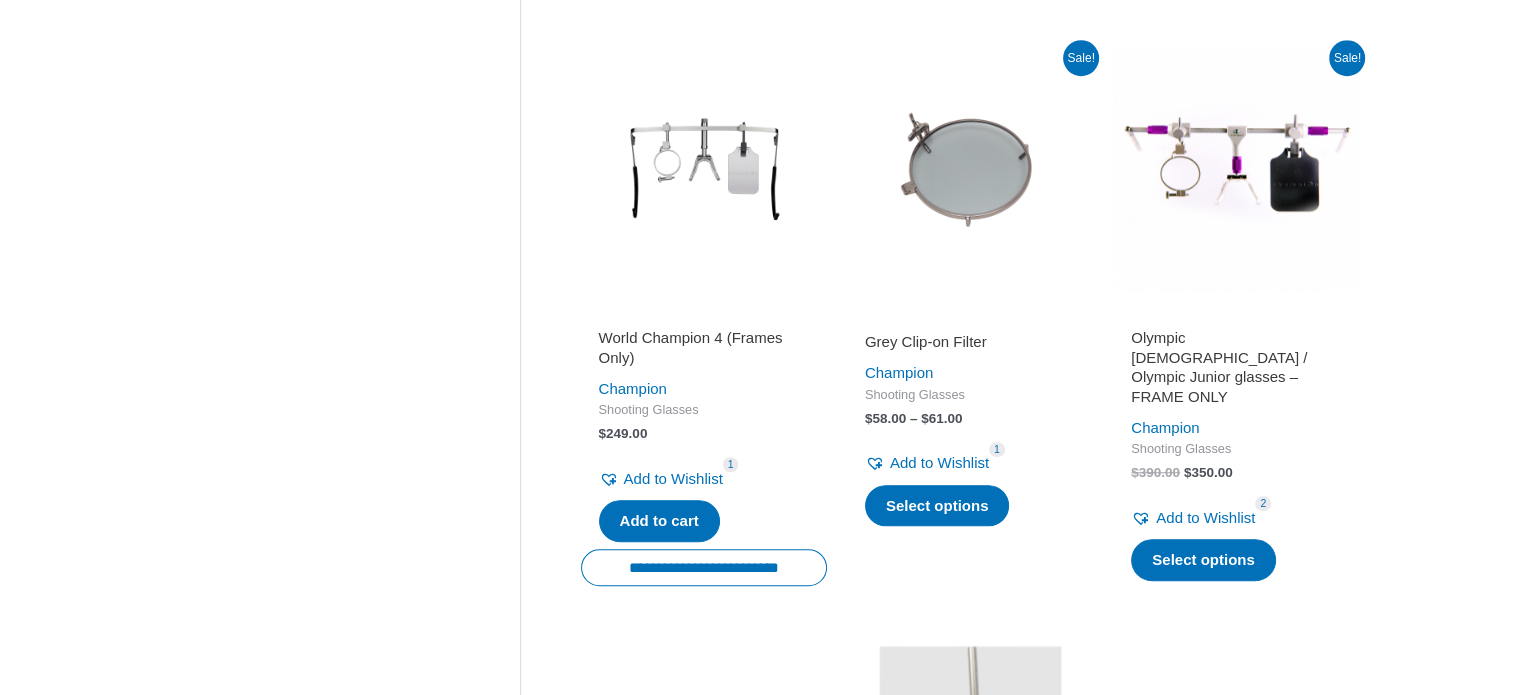 scroll, scrollTop: 1500, scrollLeft: 0, axis: vertical 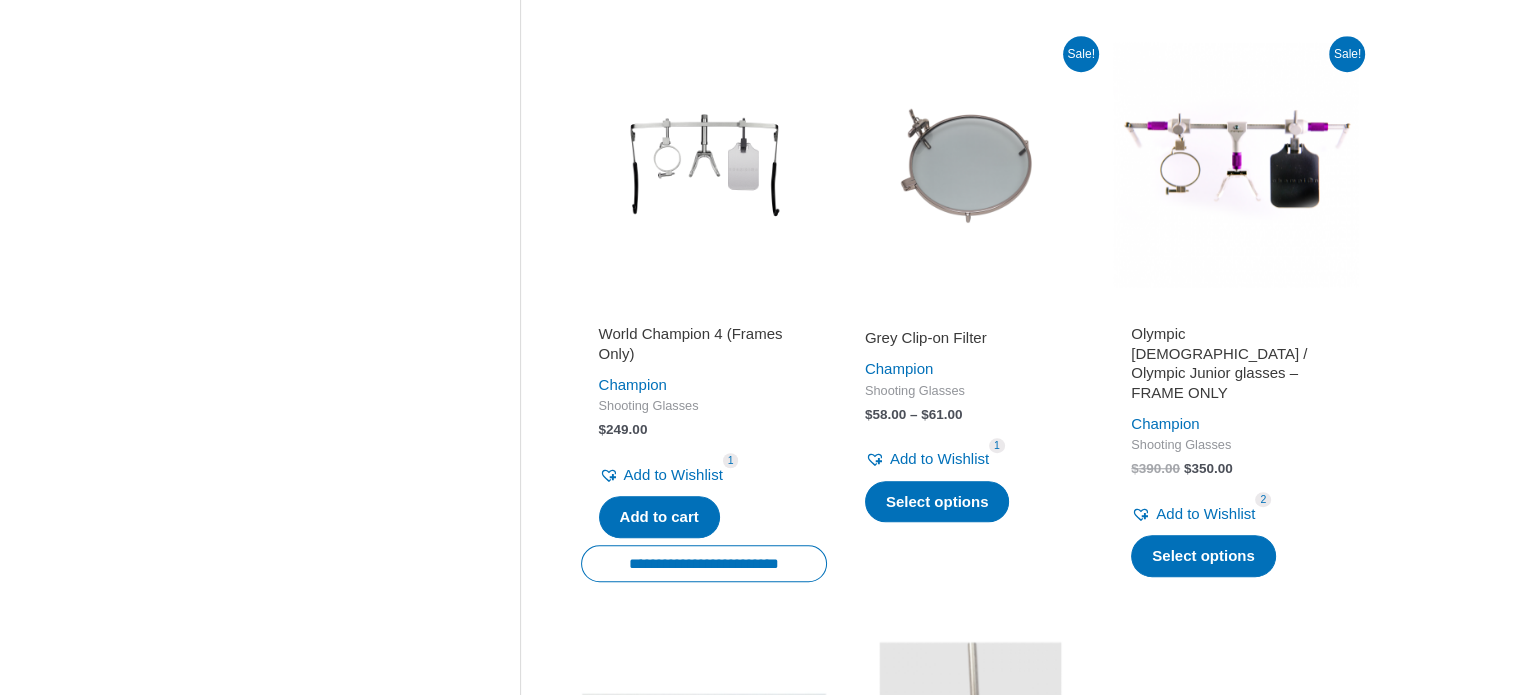 click on "Olympic [DEMOGRAPHIC_DATA] / Olympic Junior glasses – FRAME ONLY" at bounding box center [1236, 363] 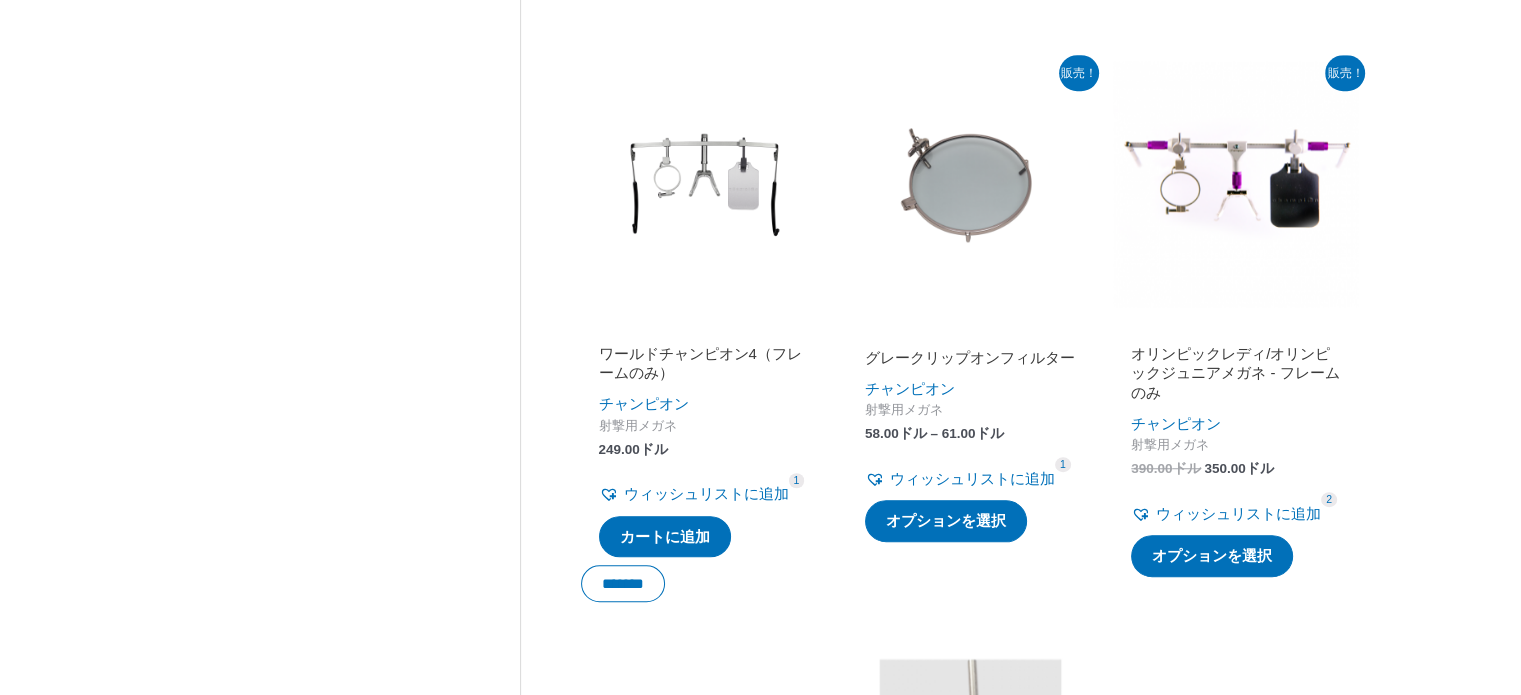 click at bounding box center [704, 184] 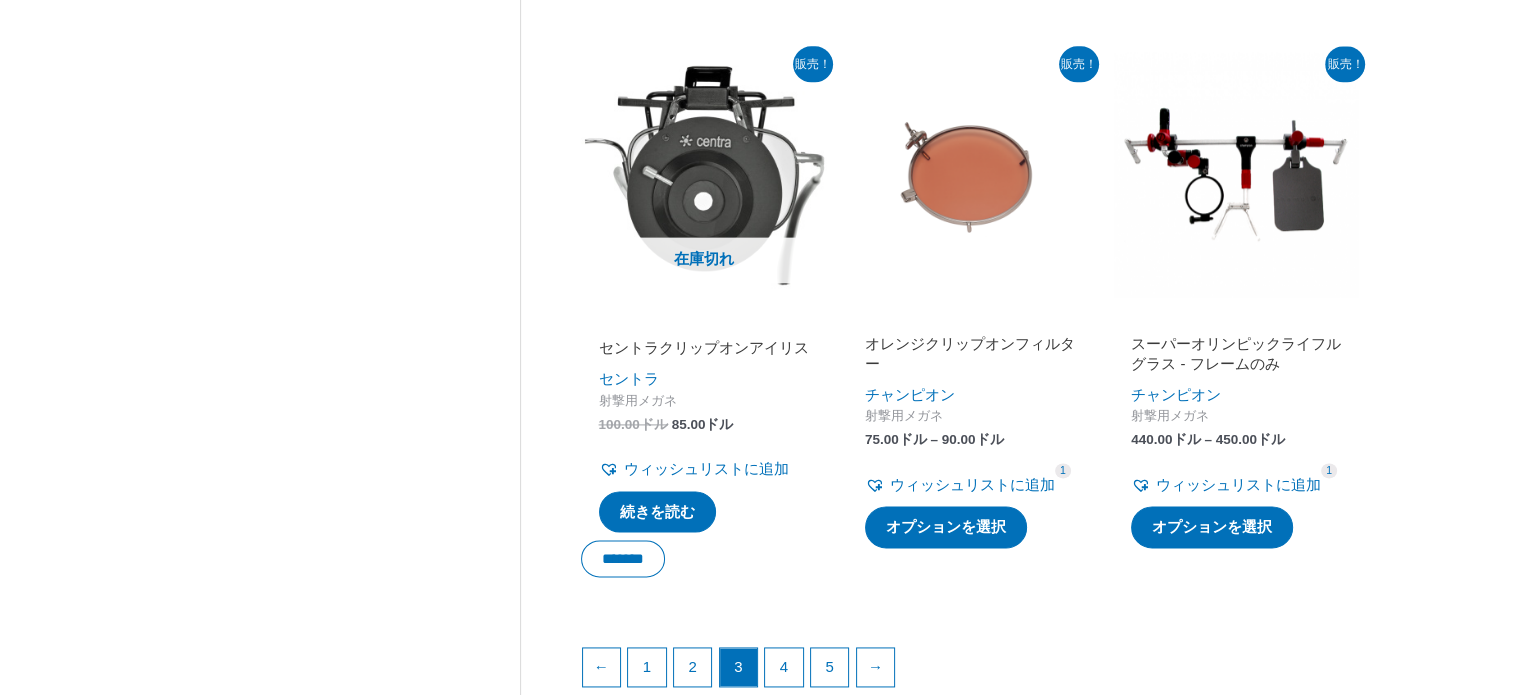 scroll, scrollTop: 2800, scrollLeft: 0, axis: vertical 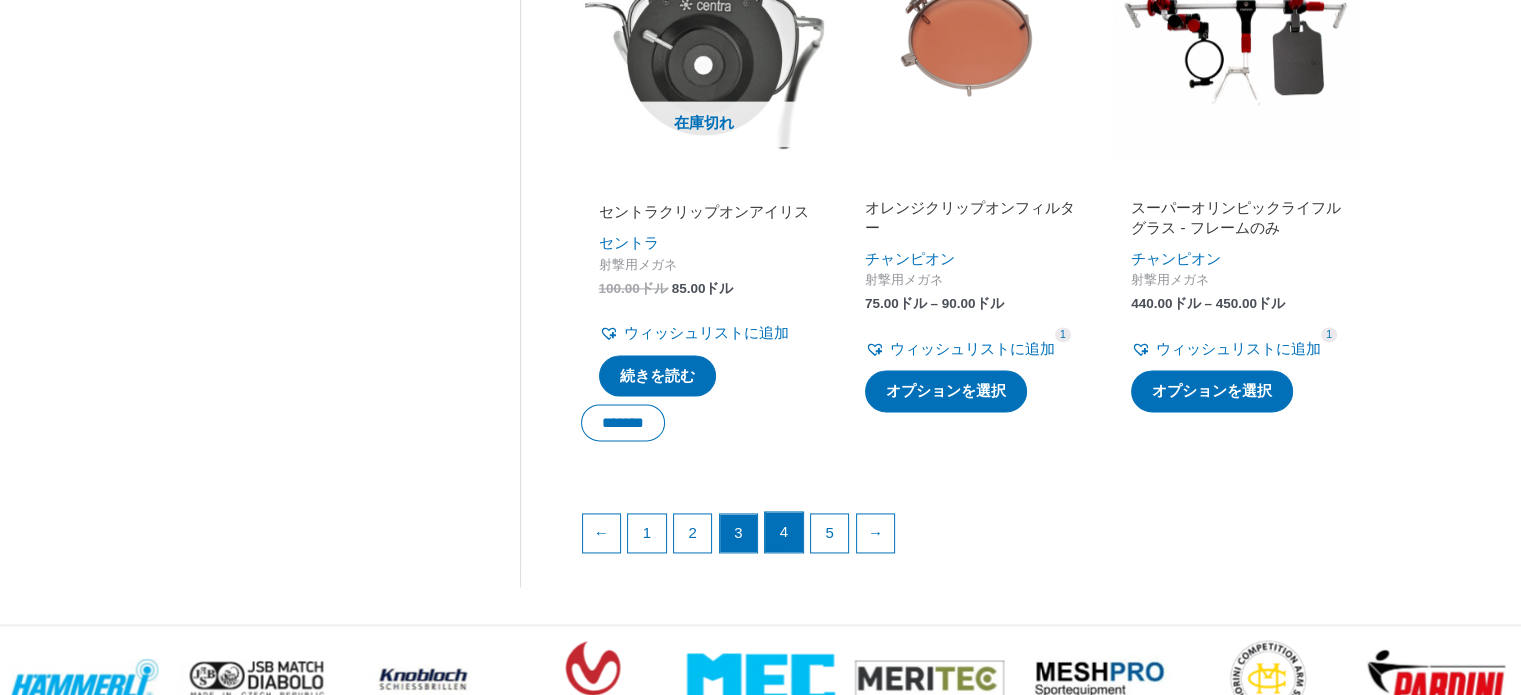 click on "4" at bounding box center [784, 531] 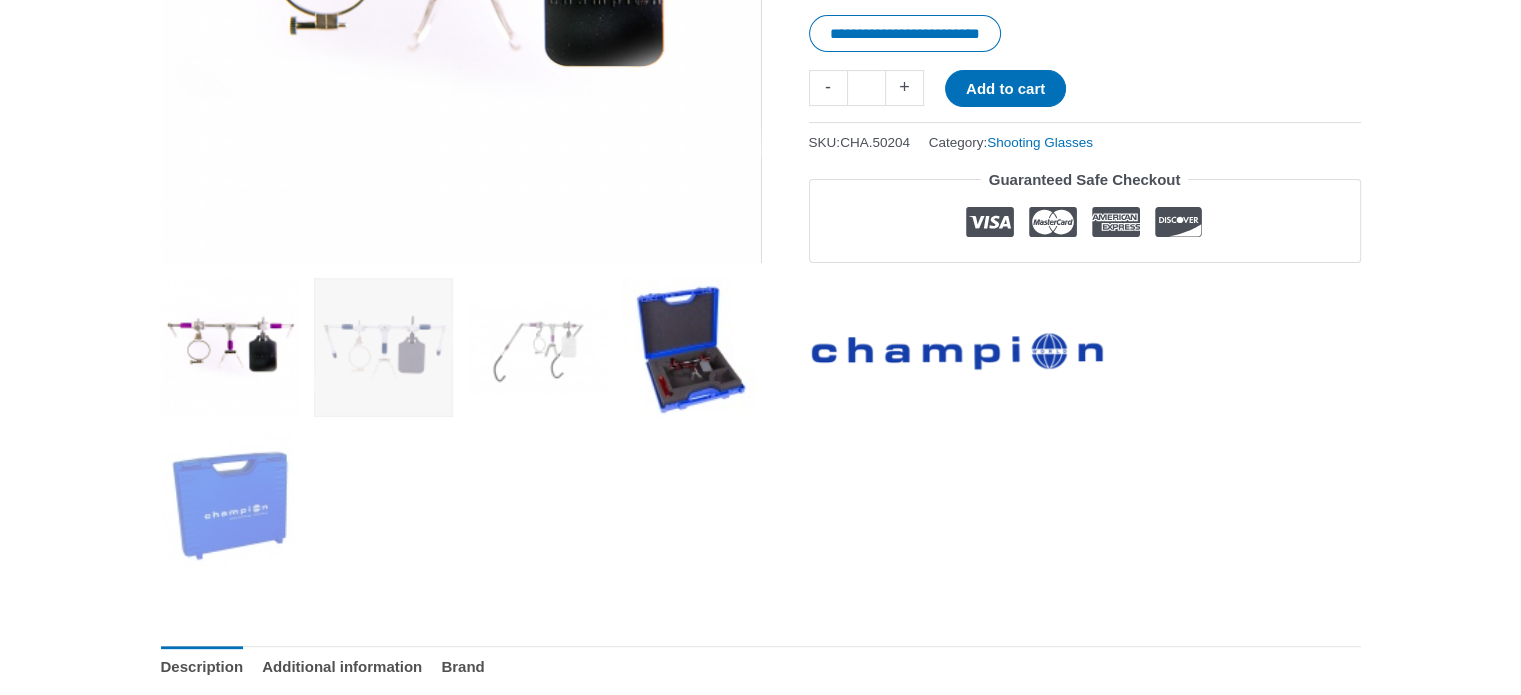 scroll, scrollTop: 900, scrollLeft: 0, axis: vertical 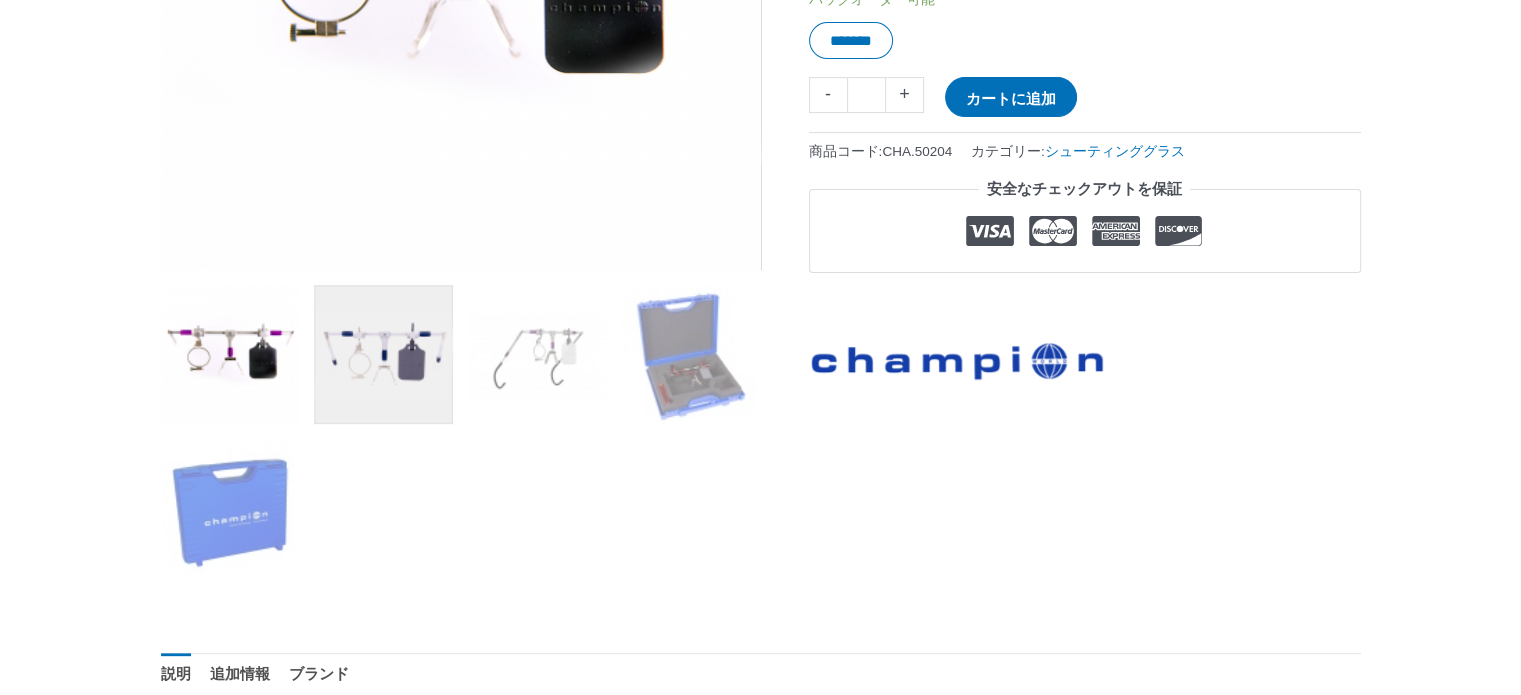 click at bounding box center [383, 354] 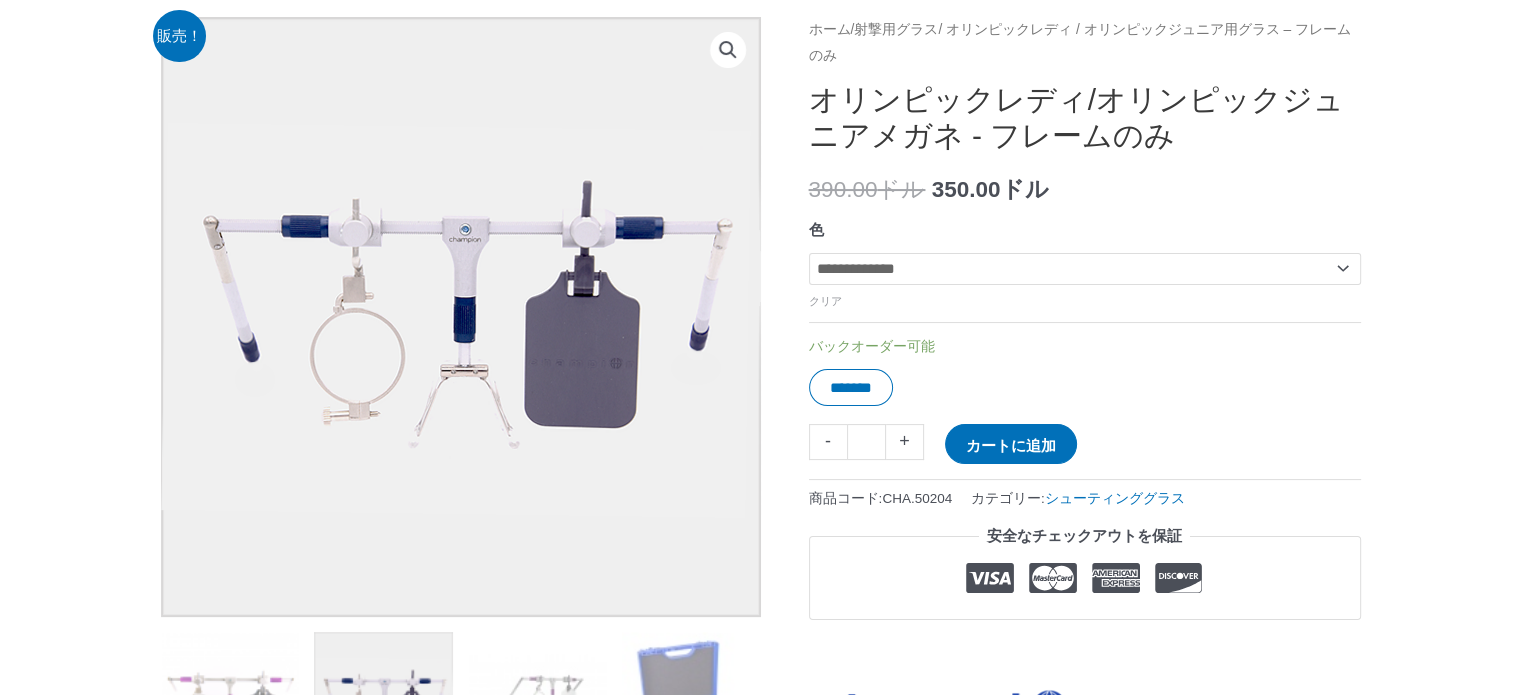 scroll, scrollTop: 400, scrollLeft: 0, axis: vertical 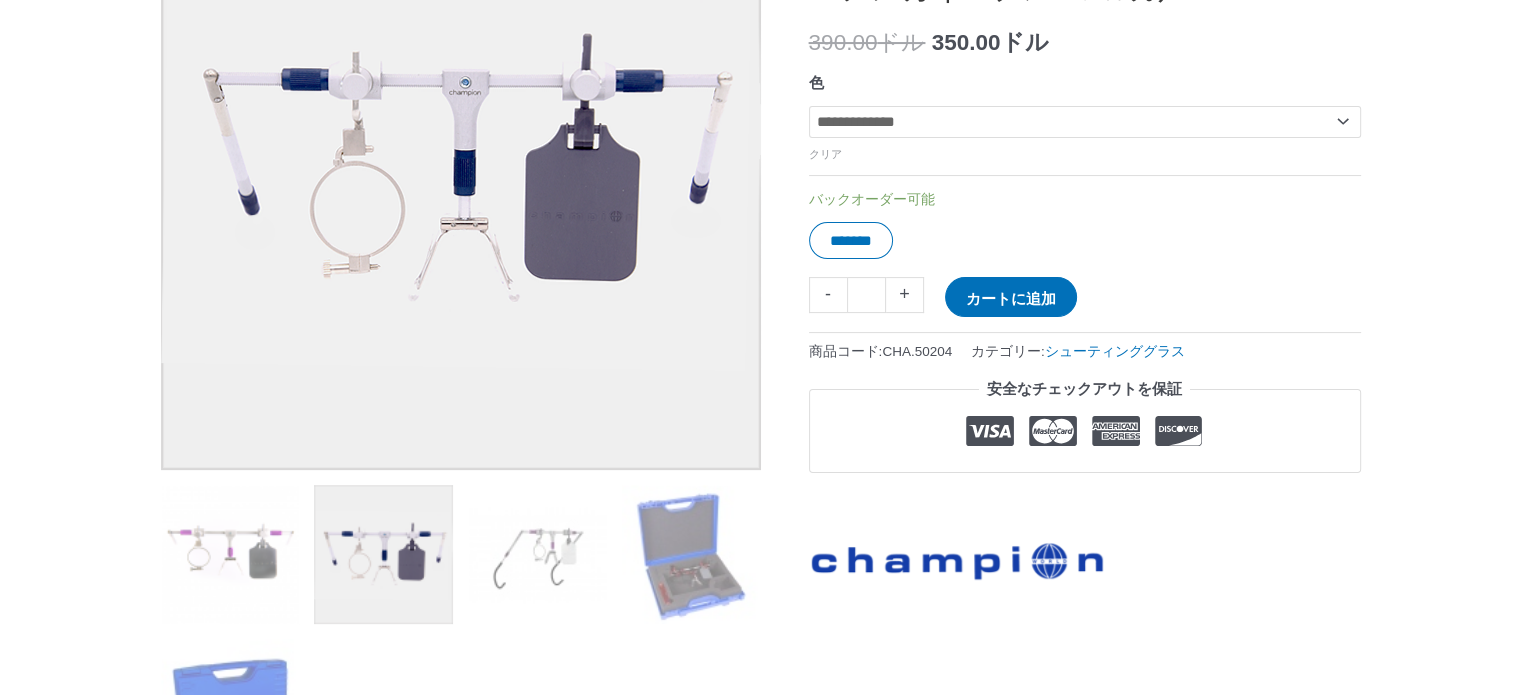 click on "**********" 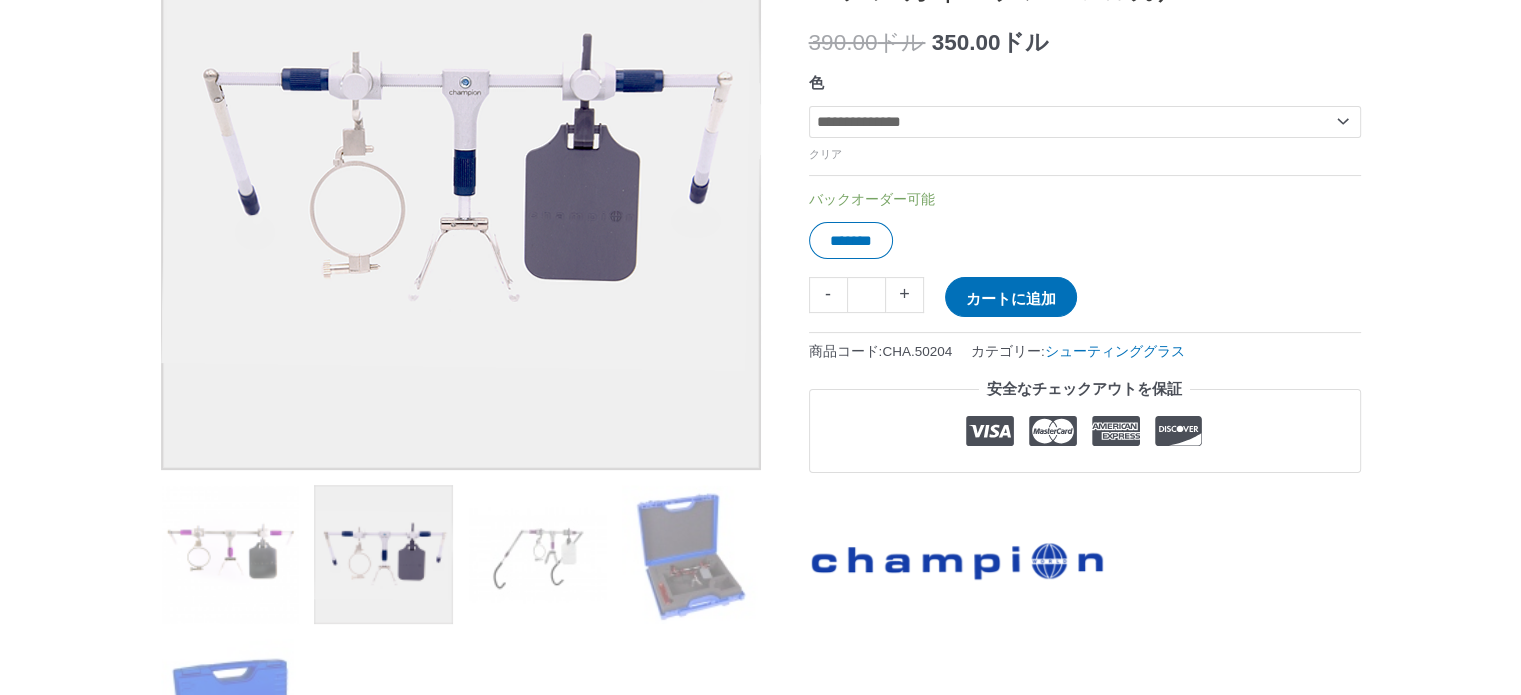 click on "**********" 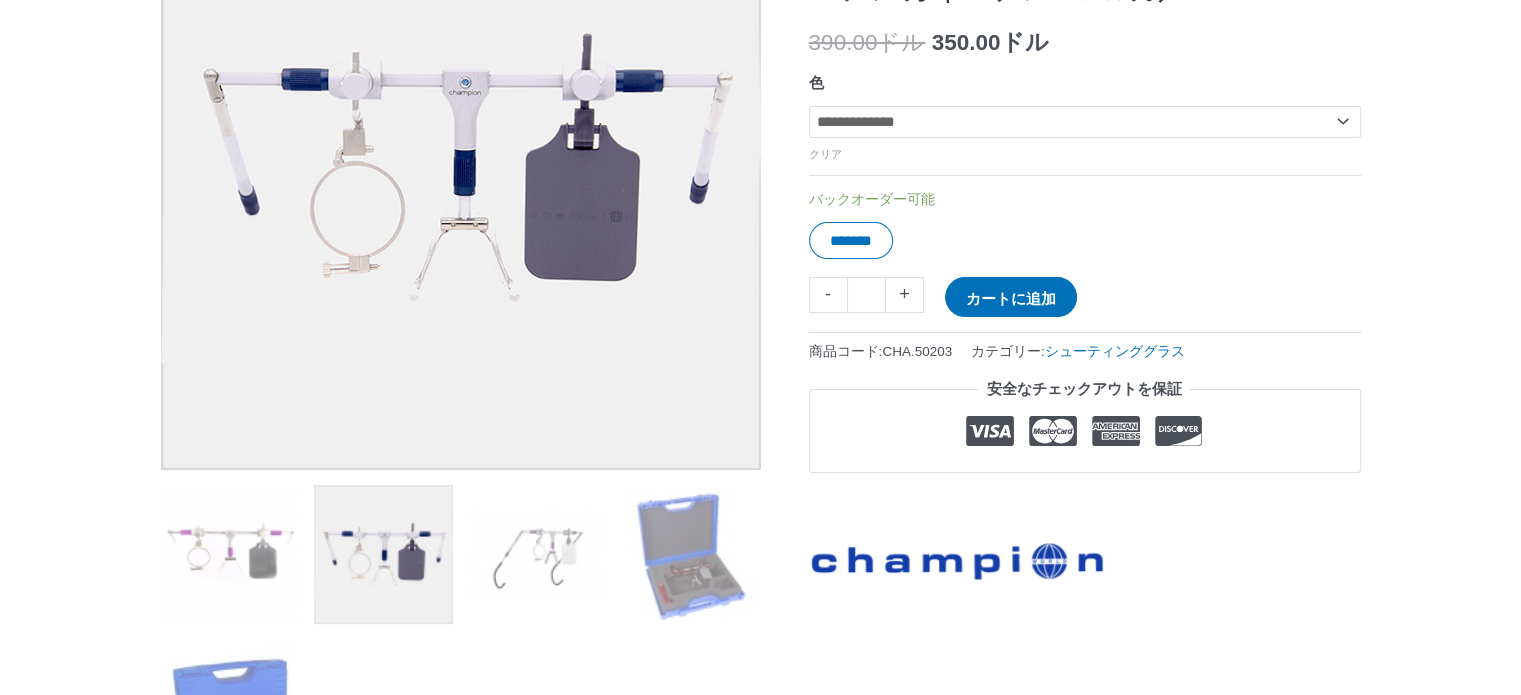 click on "**********" 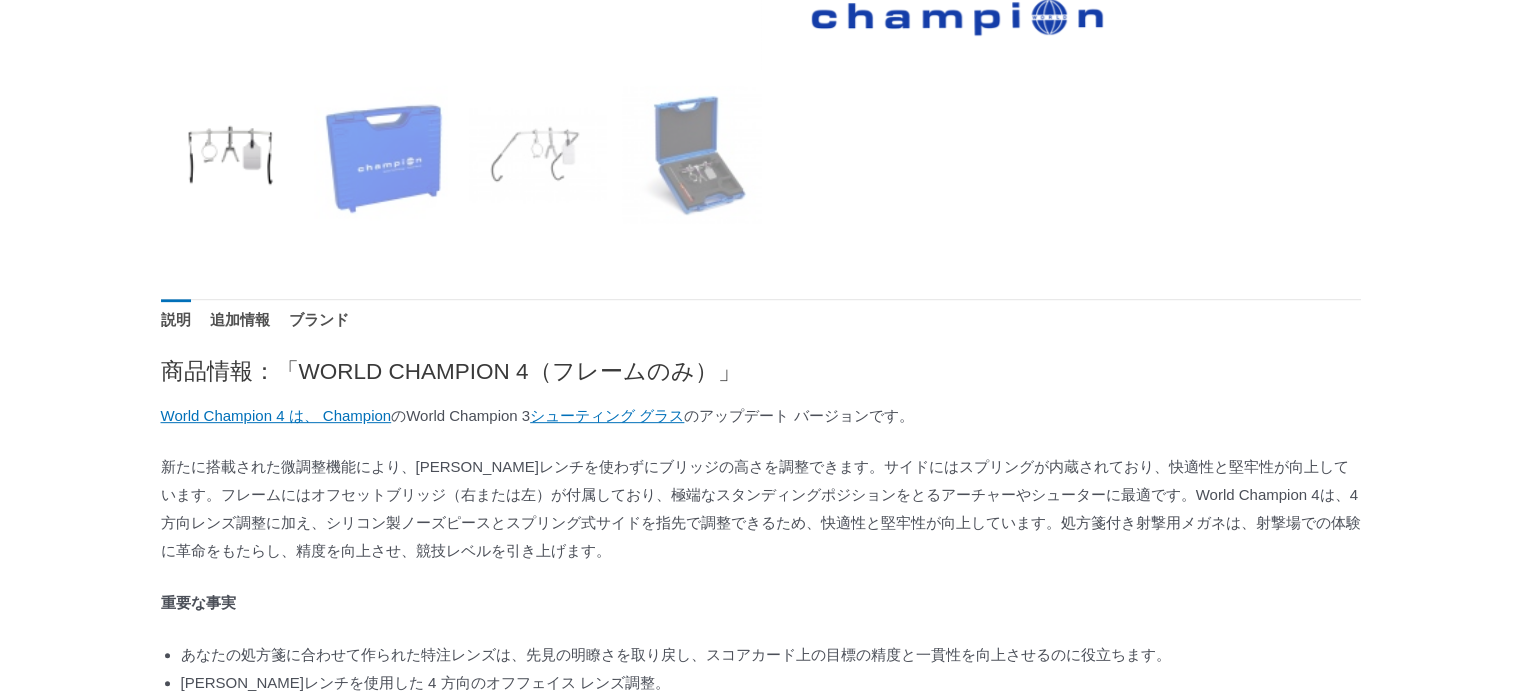 scroll, scrollTop: 400, scrollLeft: 0, axis: vertical 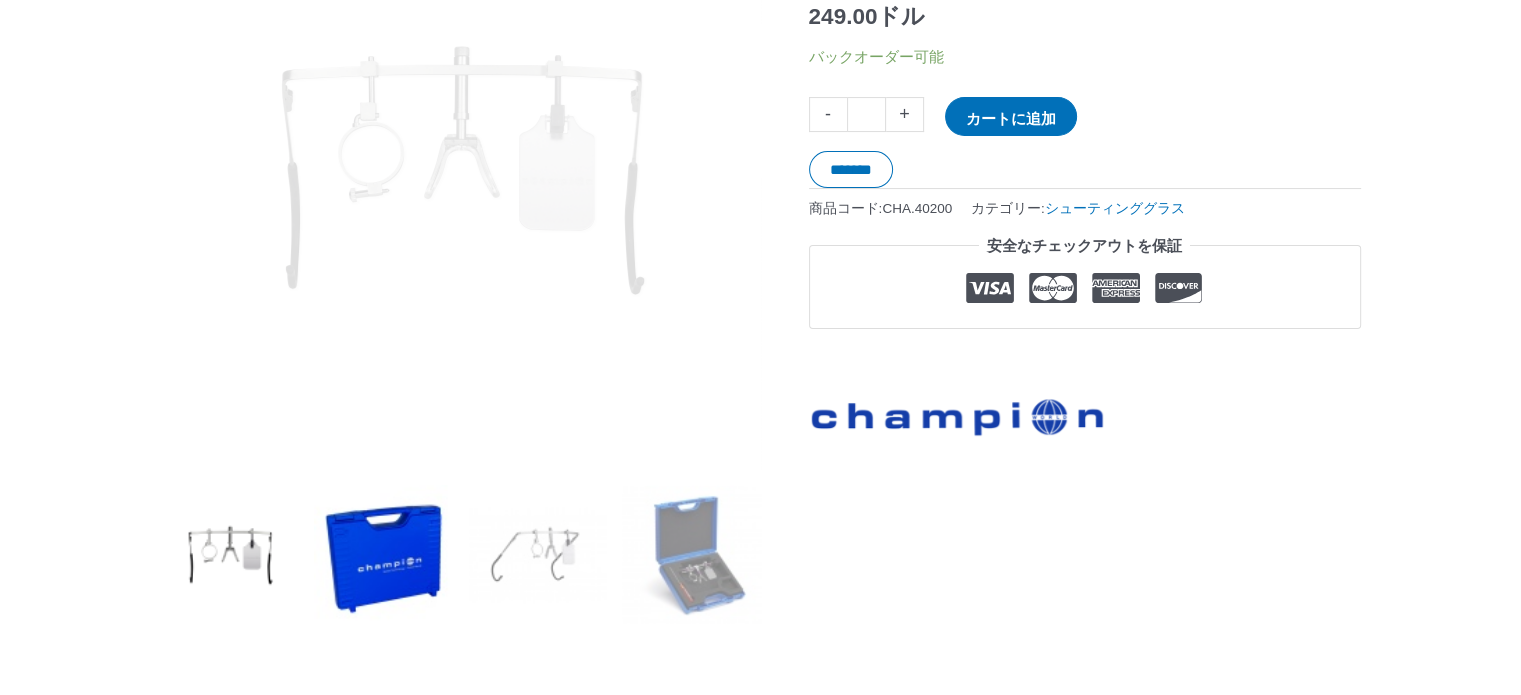 click at bounding box center [383, 554] 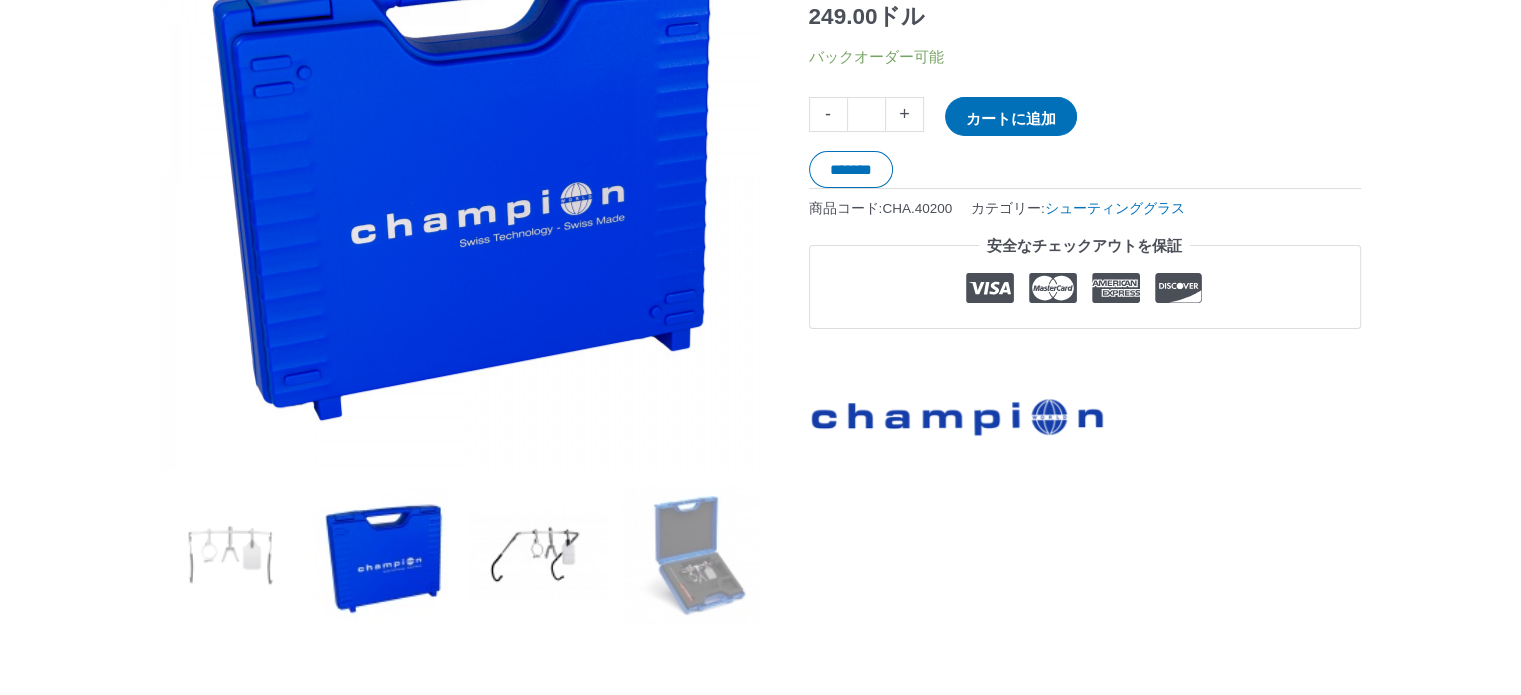 click at bounding box center [537, 554] 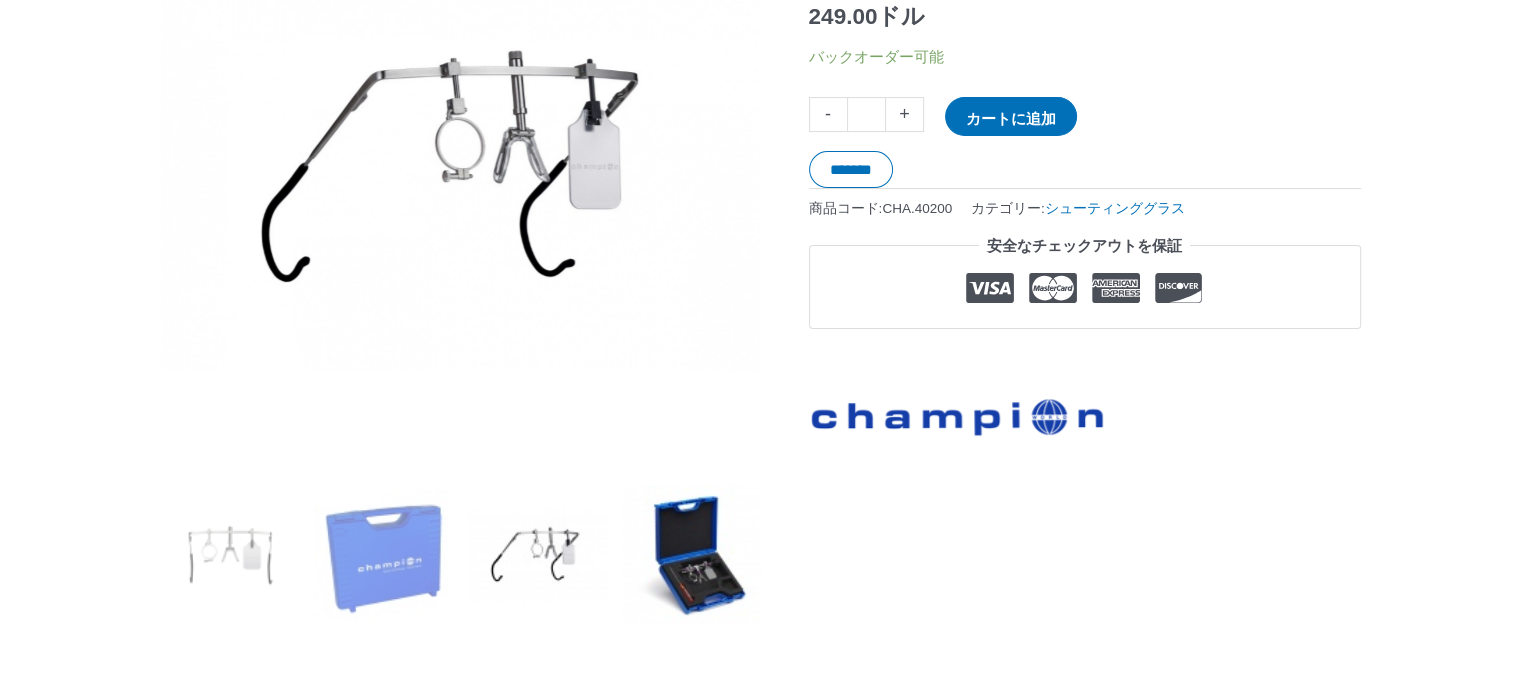 click at bounding box center [691, 554] 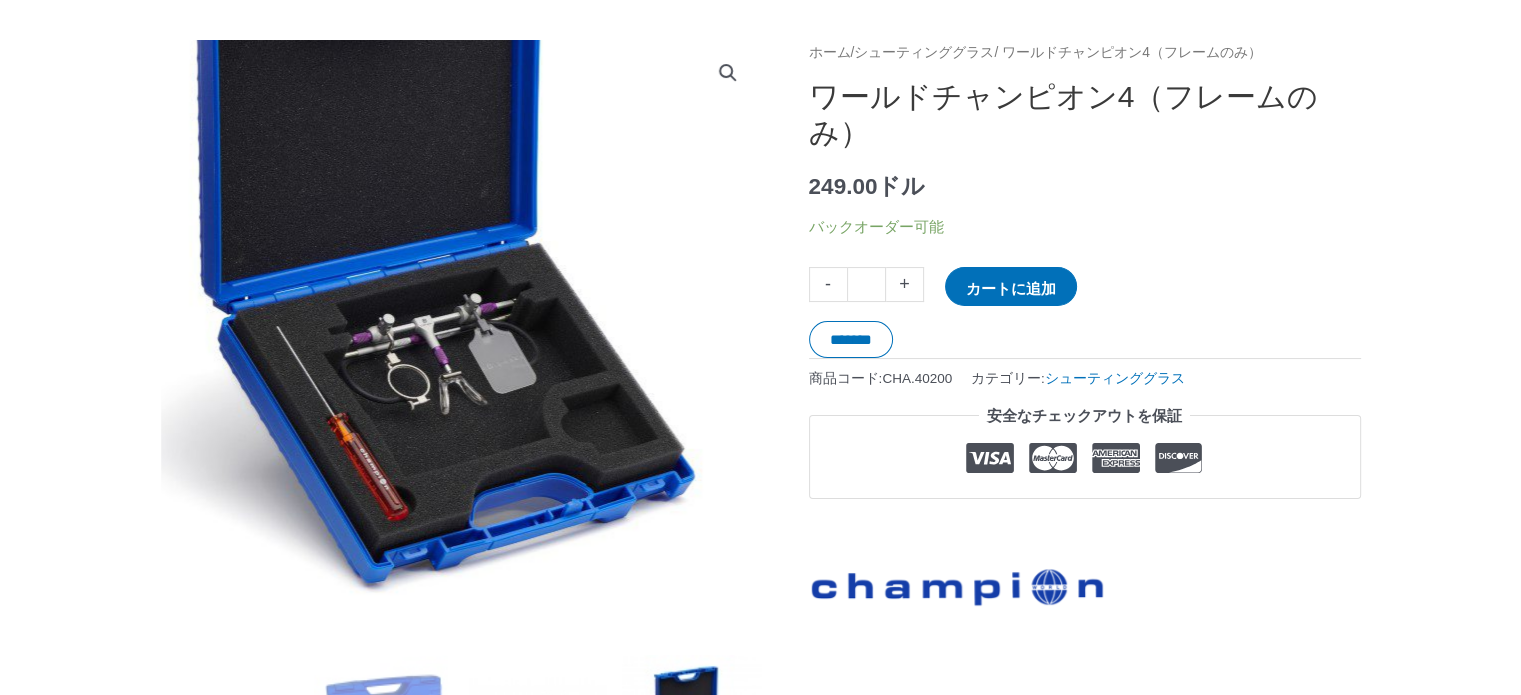 scroll, scrollTop: 100, scrollLeft: 0, axis: vertical 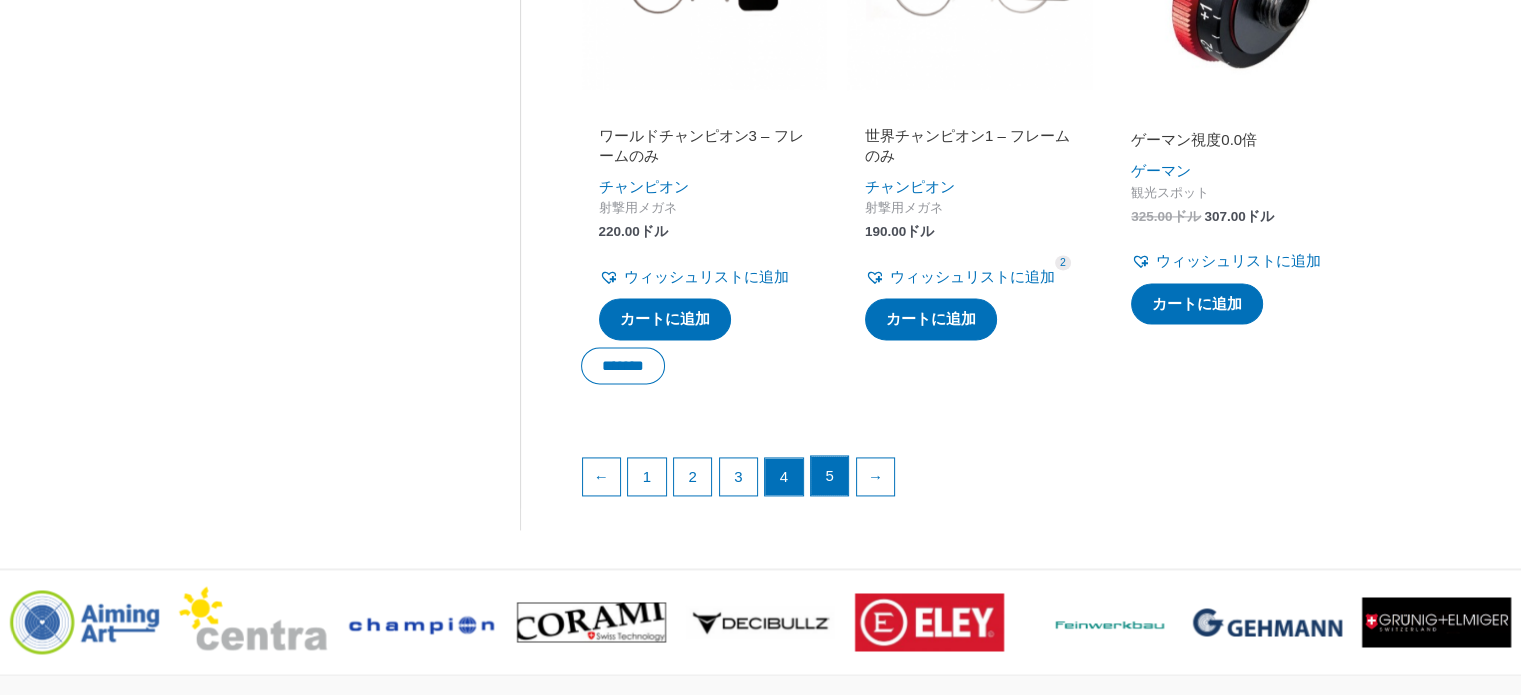 click on "5" at bounding box center (830, 476) 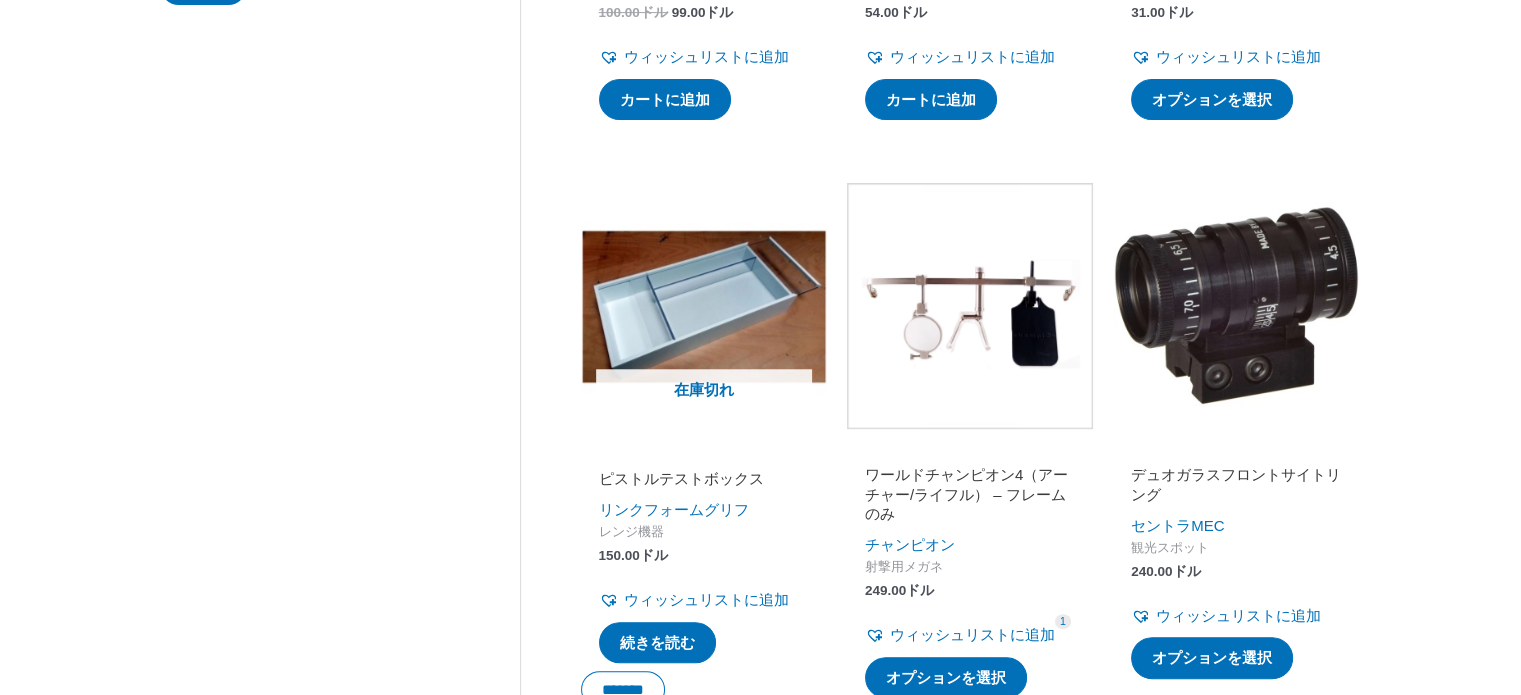 scroll, scrollTop: 810, scrollLeft: 0, axis: vertical 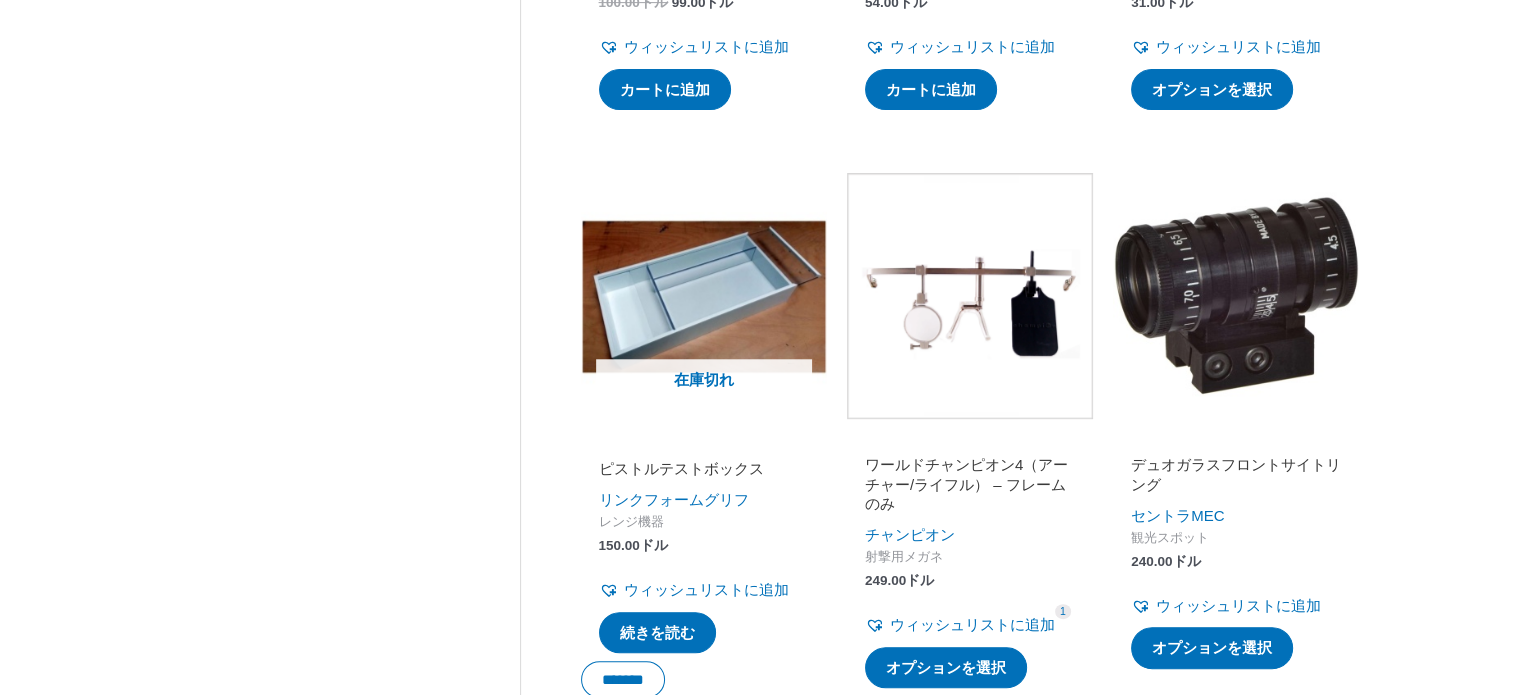 click on "ワールドチャンピオン4（アーチャー/ライフル） – フレームのみ" at bounding box center [966, 484] 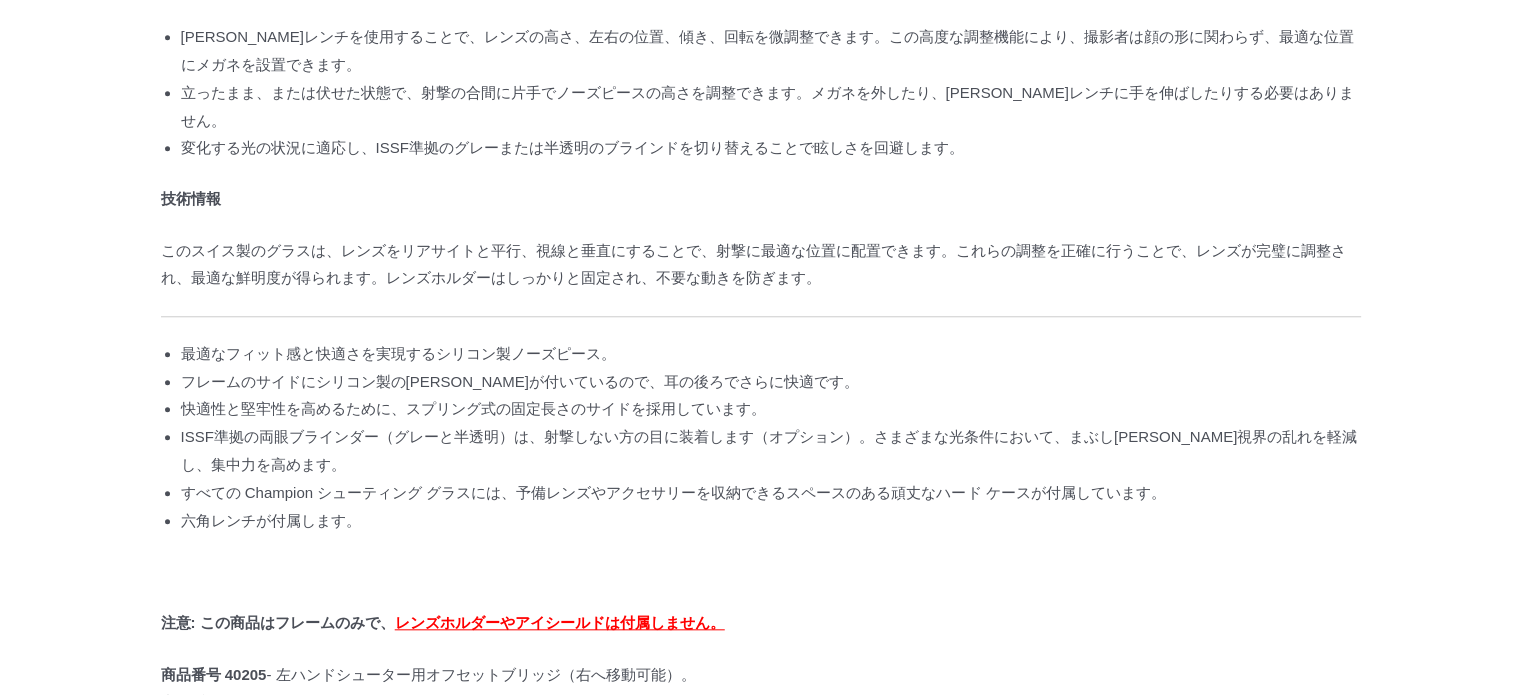scroll, scrollTop: 2000, scrollLeft: 0, axis: vertical 